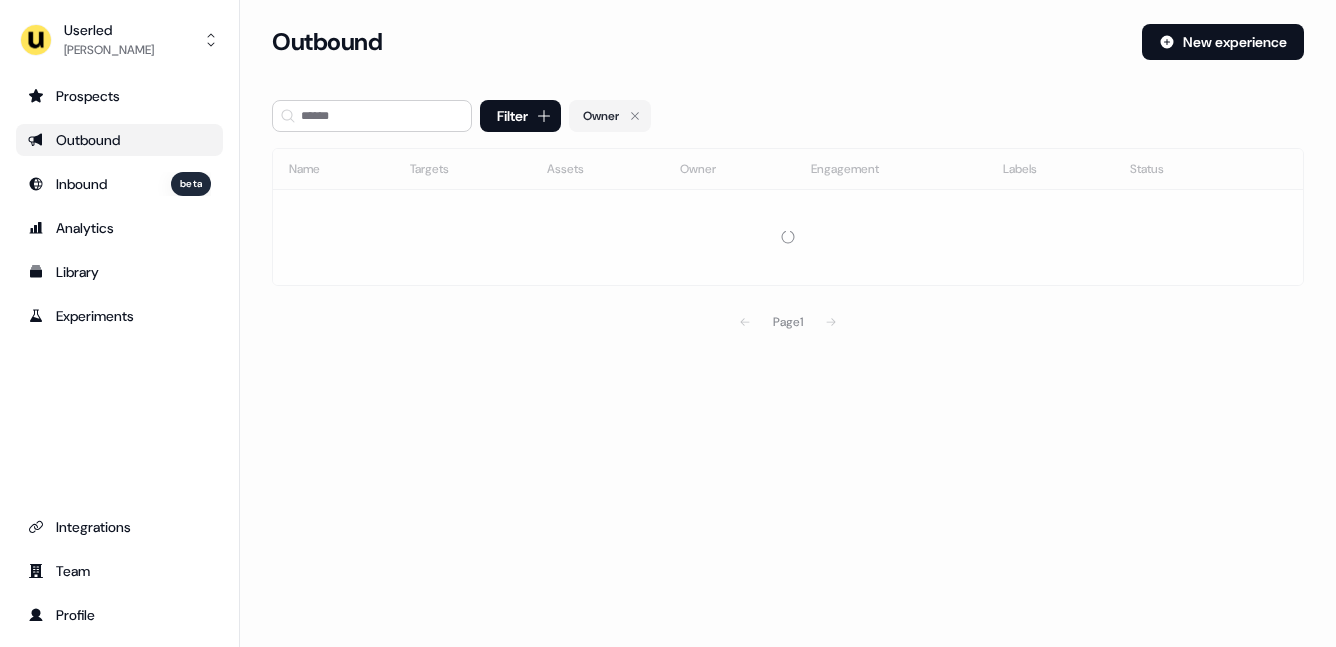 scroll, scrollTop: 0, scrollLeft: 0, axis: both 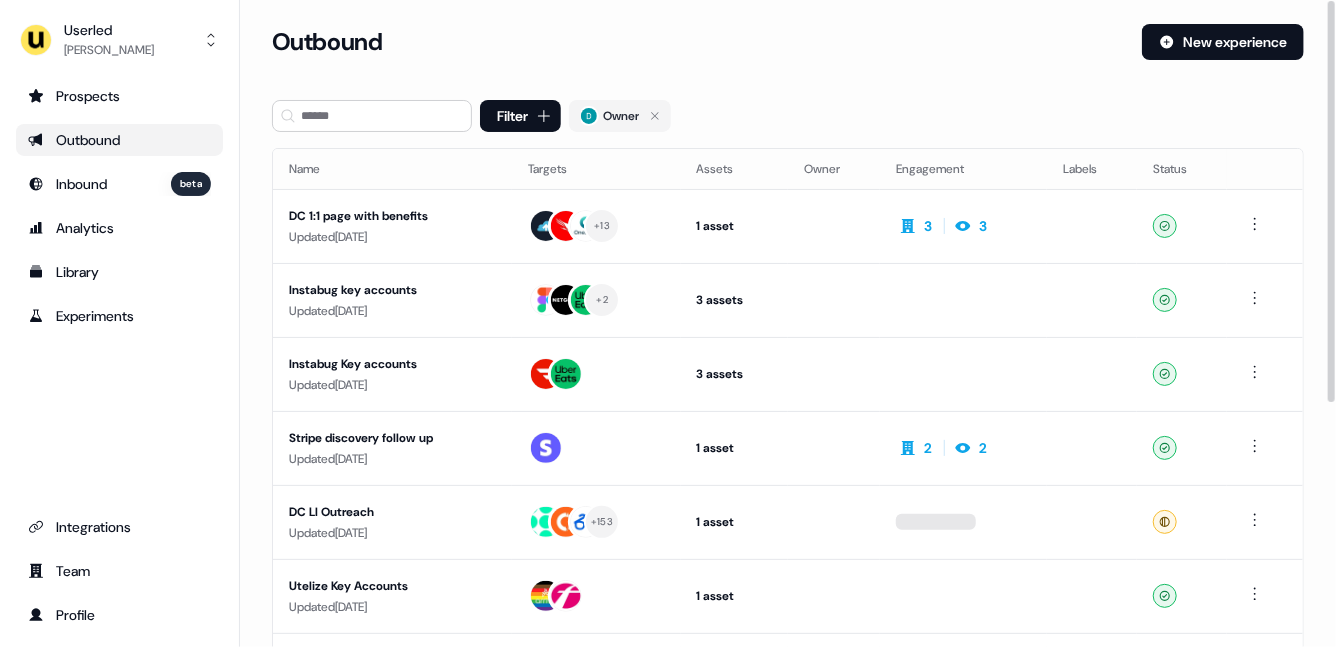 click on "Loading... Outbound New experience Filter Owner Name Targets Assets Owner Engagement Labels Status DC 1:1 page with benefits Updated  3 days ago + 13 1   asset Outreach (Starter) 3 3 Ready Instabug key accounts Updated  4 days ago + 2 3   assets Outreach (Starter), Webinar, LinkedIn Square Ready Instabug Key accounts Updated  4 days ago 3   assets Outreach (Starter), Webinar, LinkedIn Square Ready Stripe discovery follow up  Updated  4 days ago 1   asset Post-demo follow-up 2 2 Ready DC LI Outreach Updated  4 days ago + 153 1   asset Outreach (Starter) Ready Utelize Key Accounts Updated  5 days ago 1   asset Outreach (Starter) Ready AI Splash page DC Updated  5 days ago + 36 1   asset Web page 1 1 Ready DC benefits  Updated  6 days ago + 12 1   asset Outreach (Starter) 5 5 Ready Cold call - voicemail left Updated  10 days ago + 13 1   asset Outreach (Starter) Ready OpenText Demo Updated  18 days ago + 1 3   assets Webinar, LinkedIn Square, Outreach (Starter) 1 1 Ready Page  1" at bounding box center (788, 533) 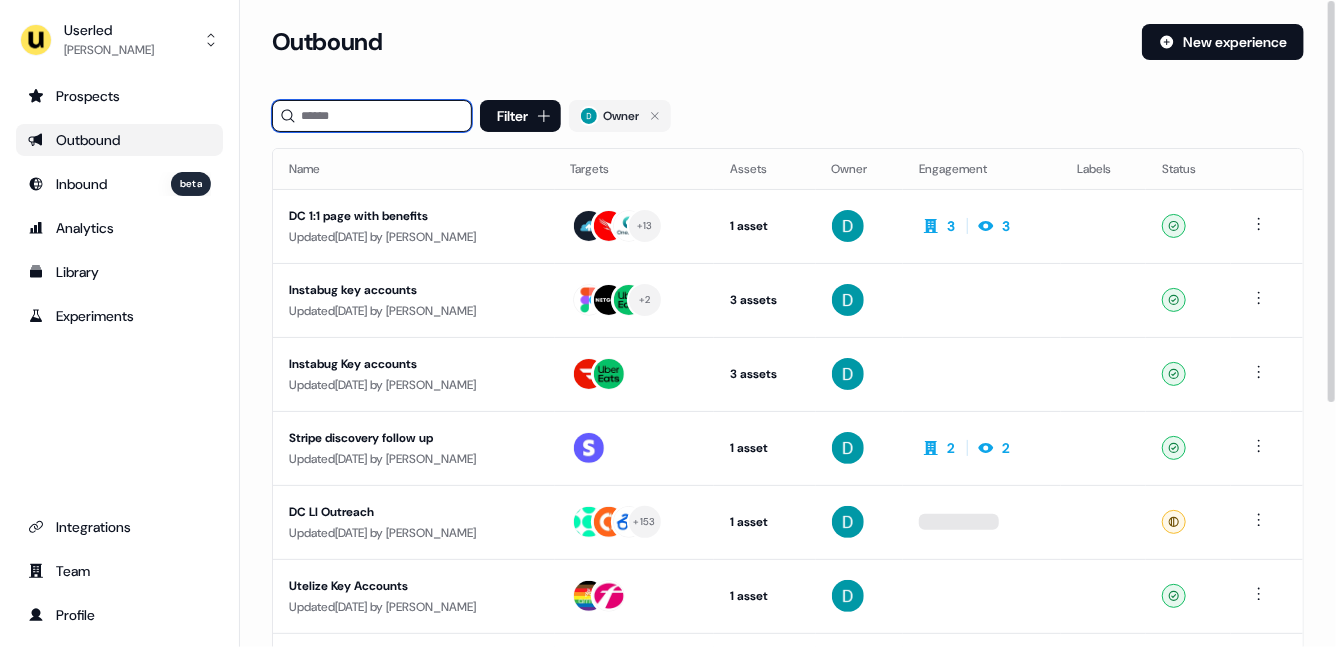 click at bounding box center (372, 116) 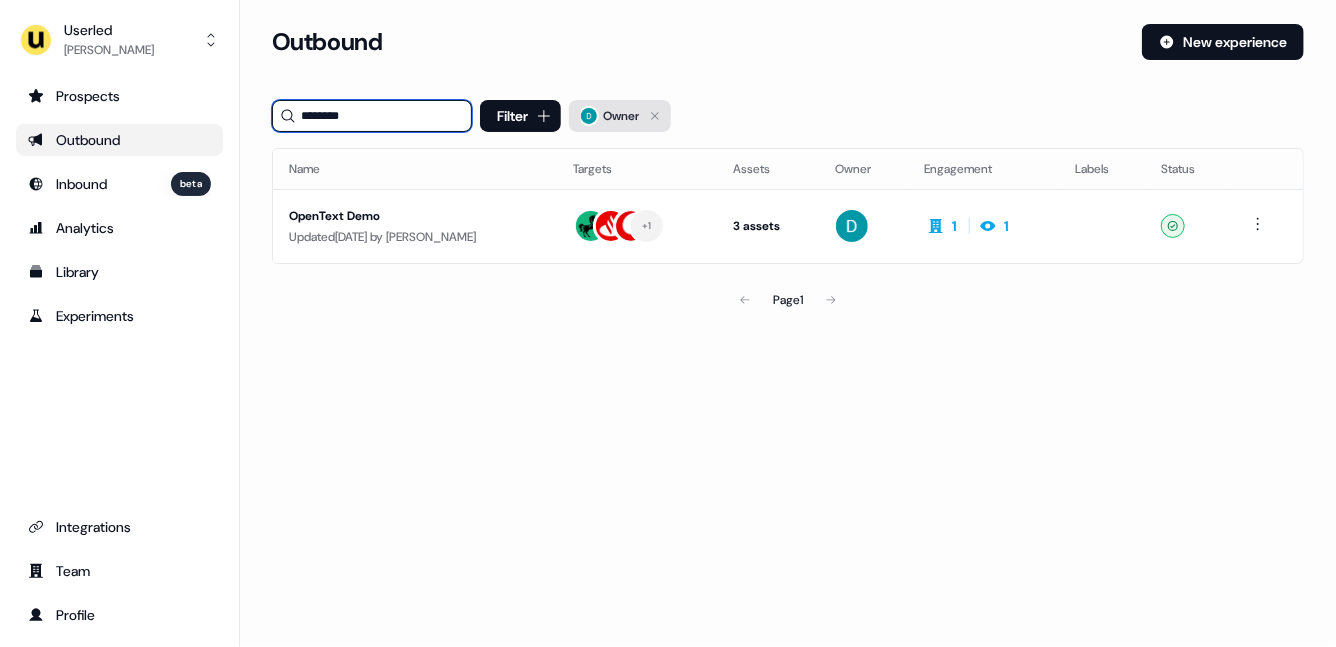 type on "********" 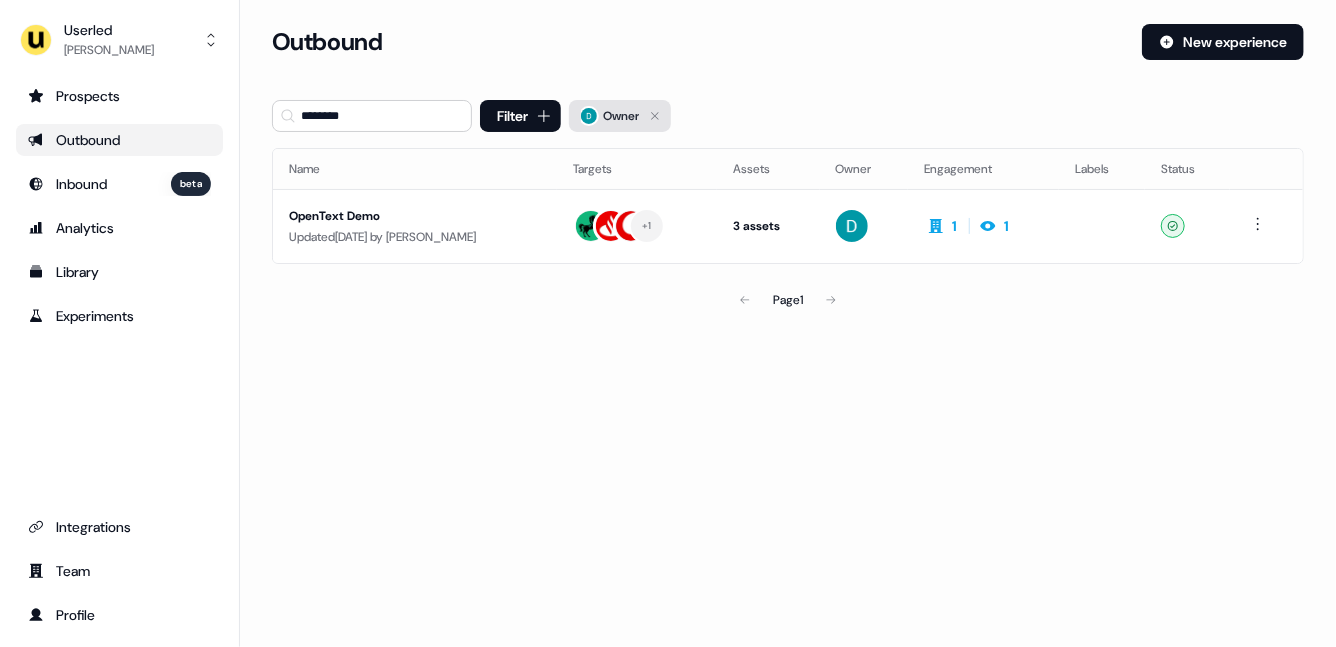 click 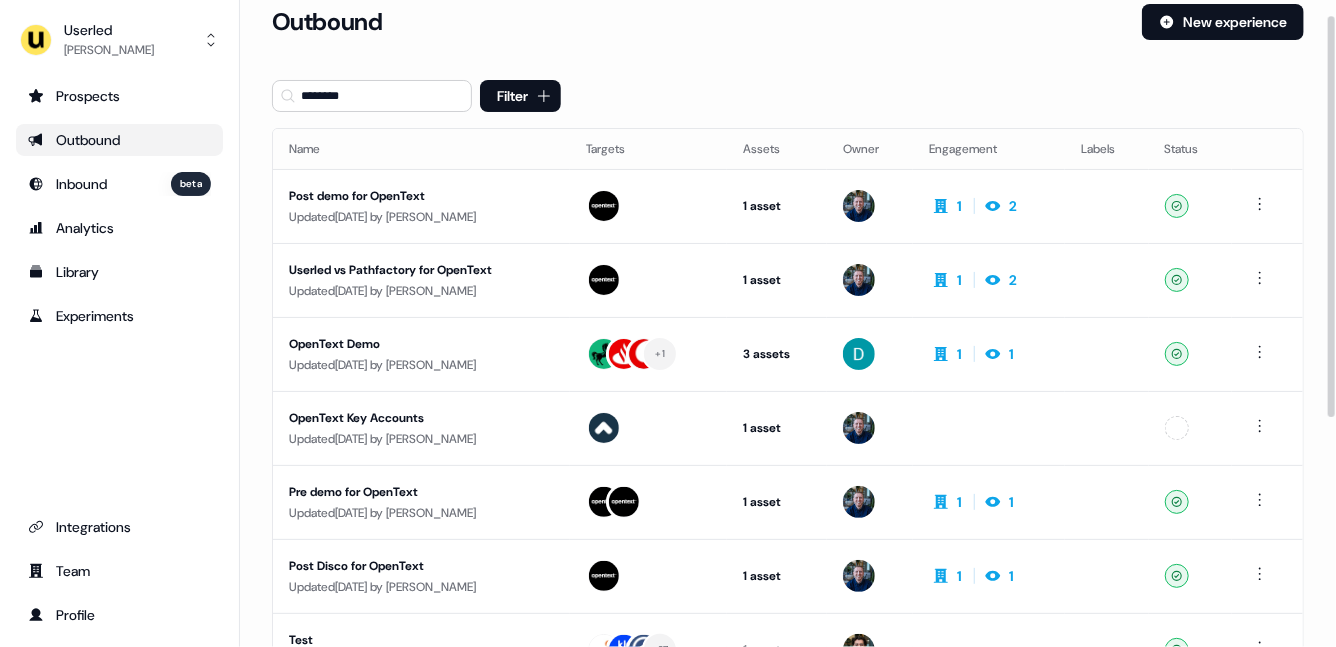 scroll, scrollTop: 25, scrollLeft: 0, axis: vertical 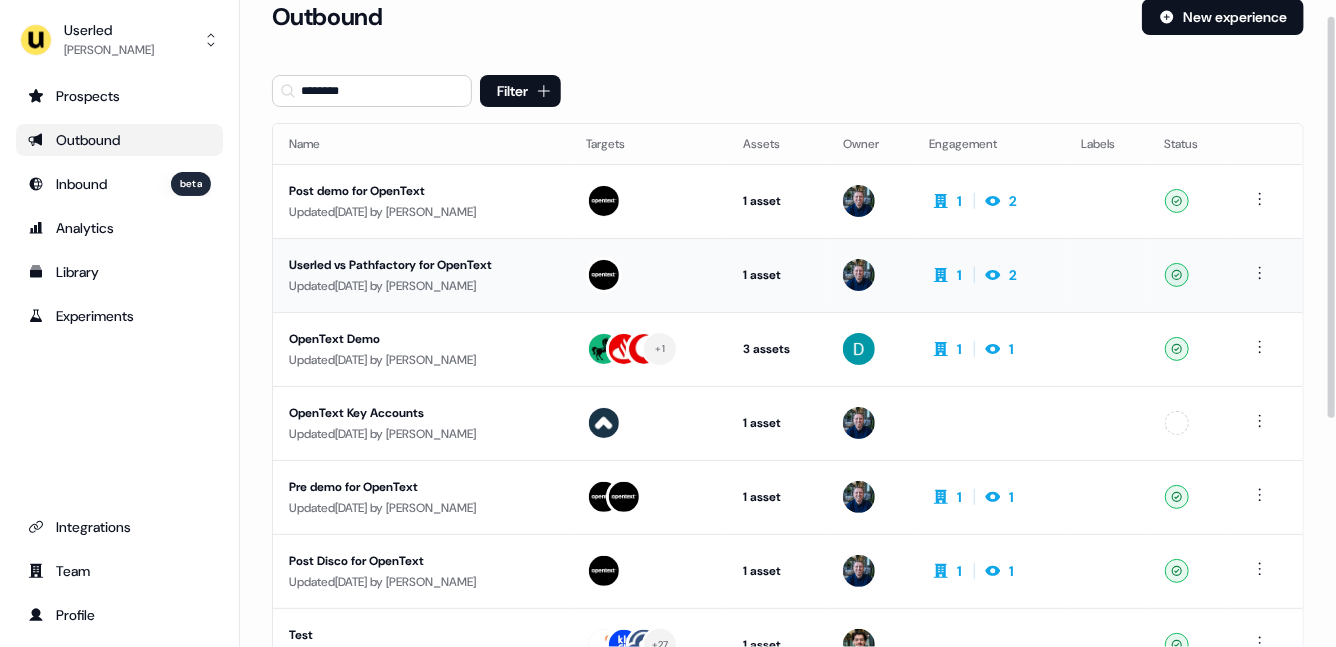 click on "Userled vs Pathfactory for OpenText Updated  17 days ago   by   James Johnson" at bounding box center (421, 275) 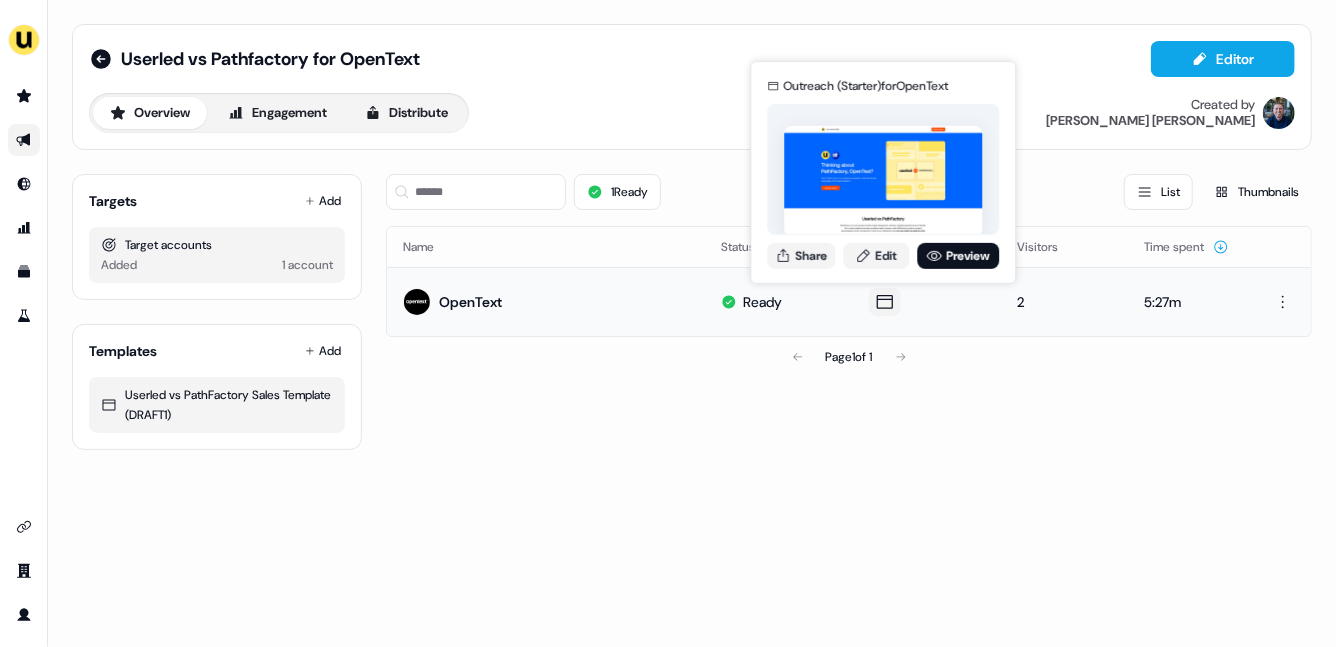 click on "Outreach (Starter)  for  OpenText   Share Edit Preview" at bounding box center (883, 172) 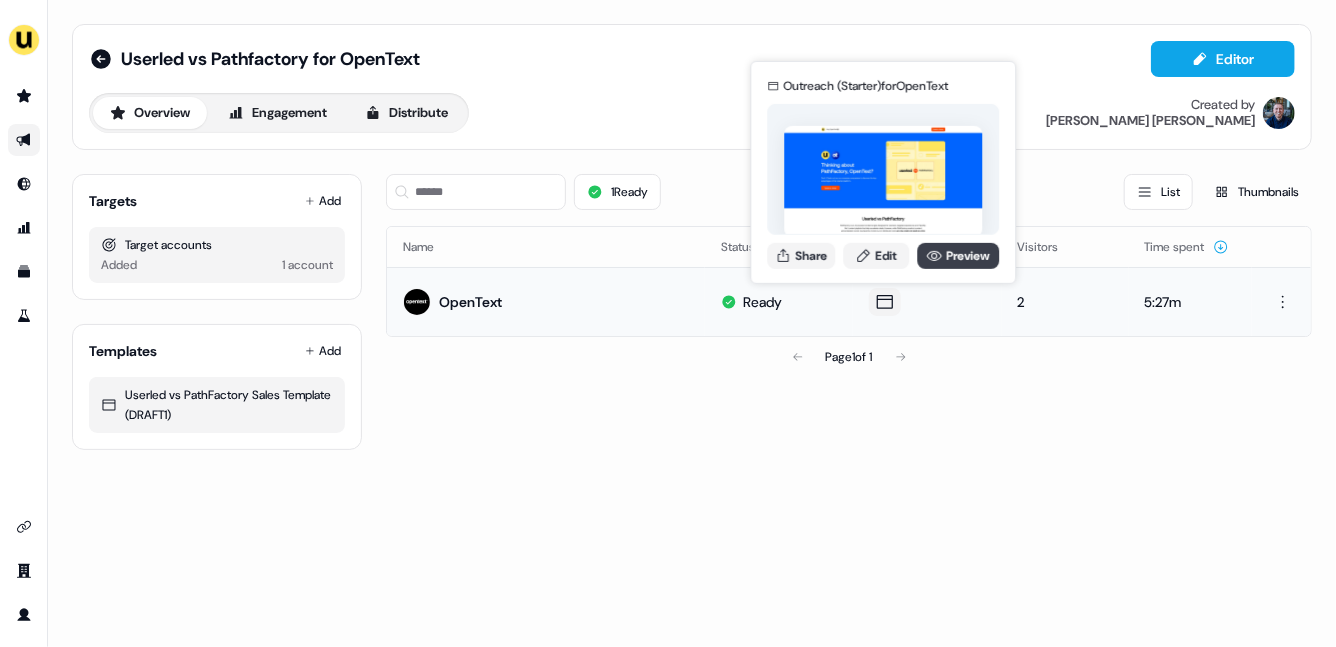 click on "Preview" at bounding box center (958, 255) 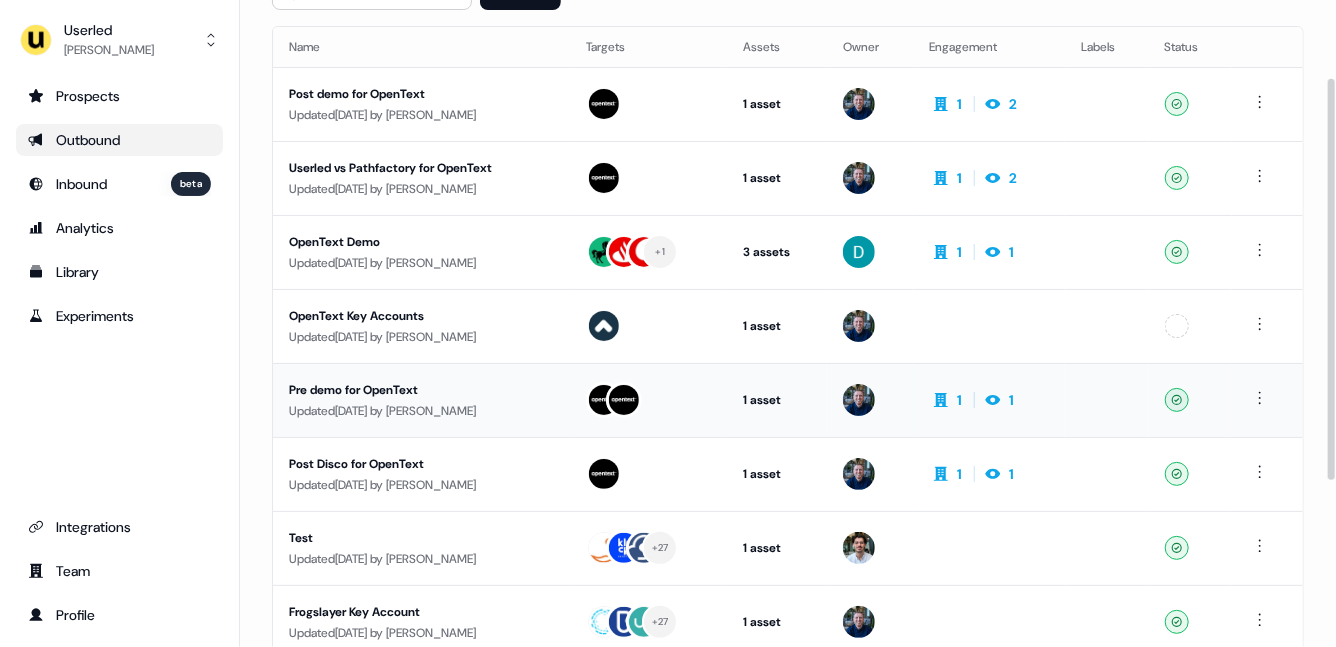 scroll, scrollTop: 125, scrollLeft: 0, axis: vertical 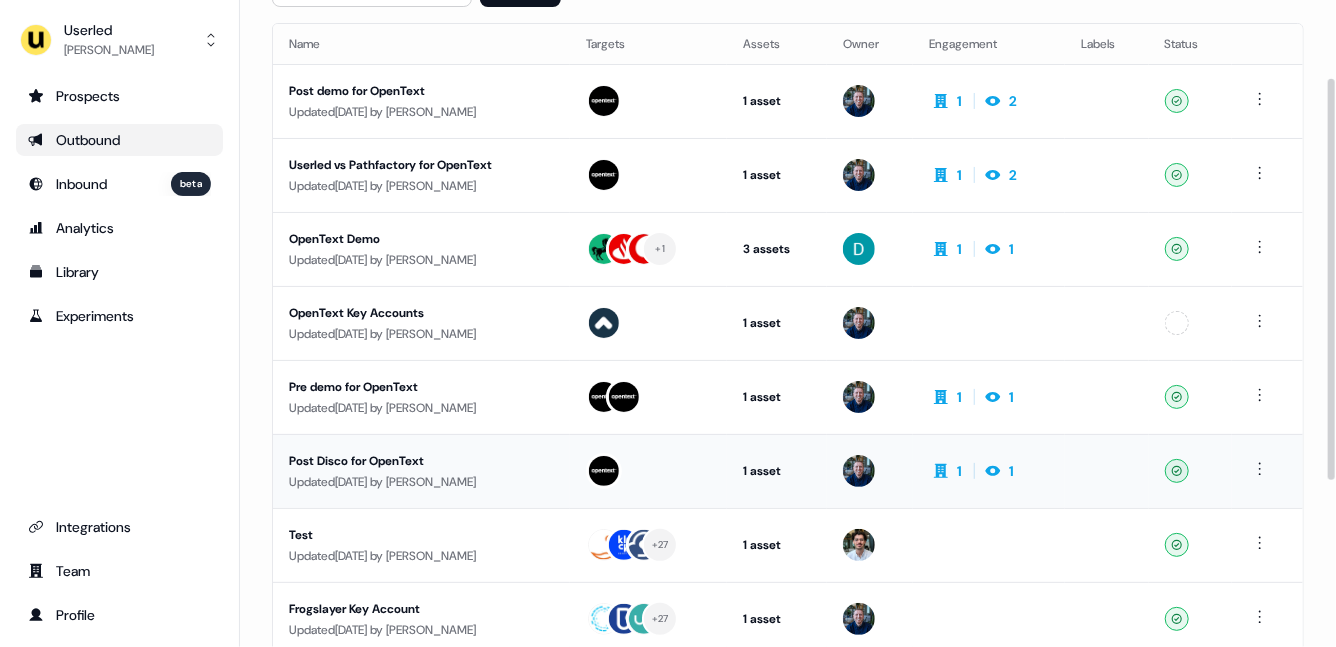 click on "Post Disco for OpenText Updated  24 days ago   by   James Johnson" at bounding box center [421, 471] 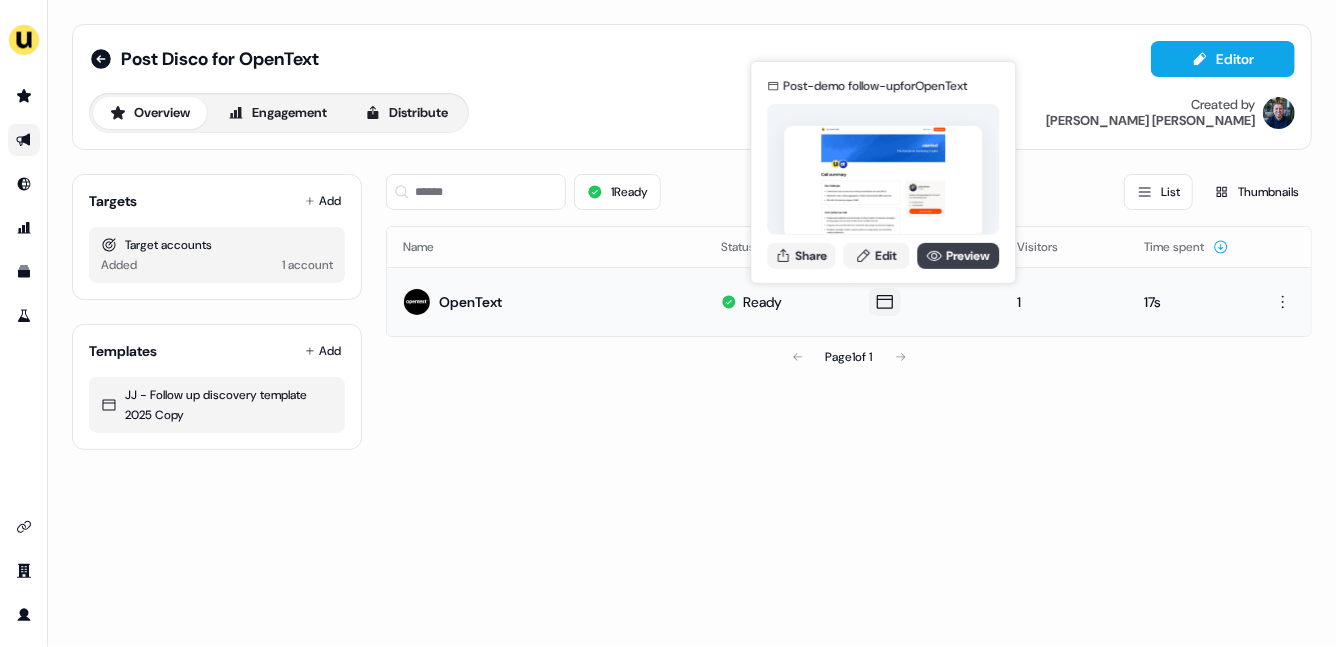click on "Preview" at bounding box center [958, 255] 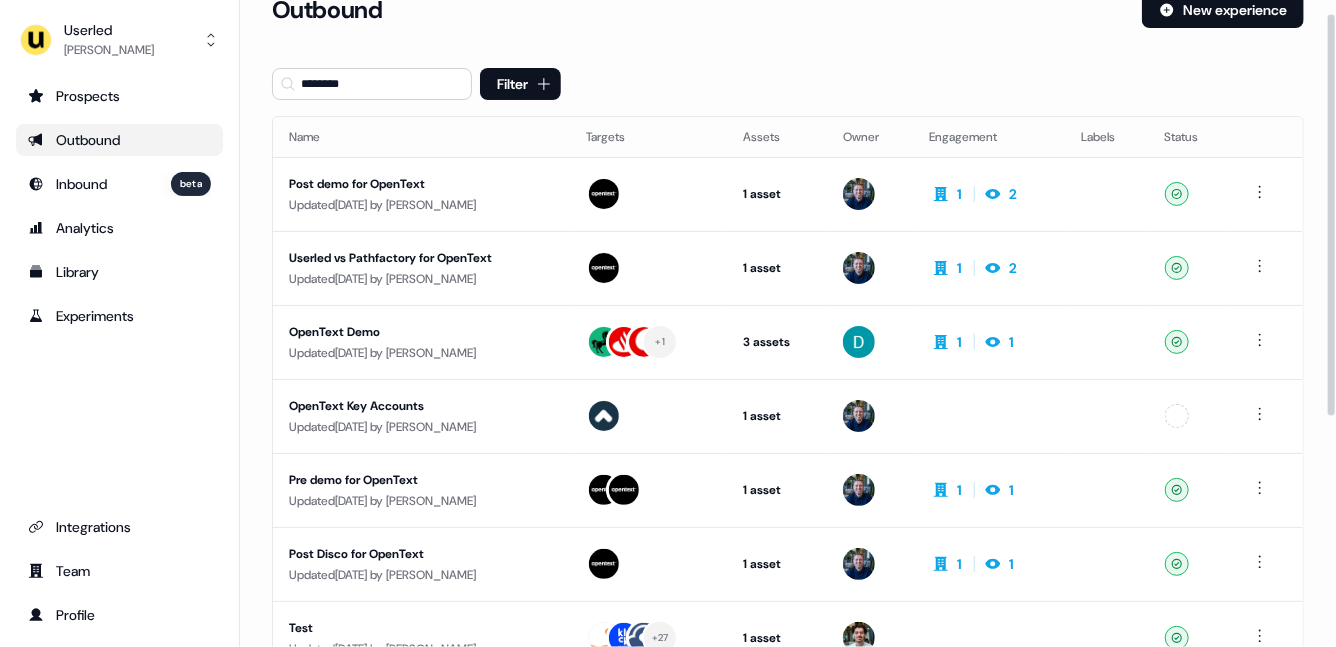 scroll, scrollTop: 35, scrollLeft: 0, axis: vertical 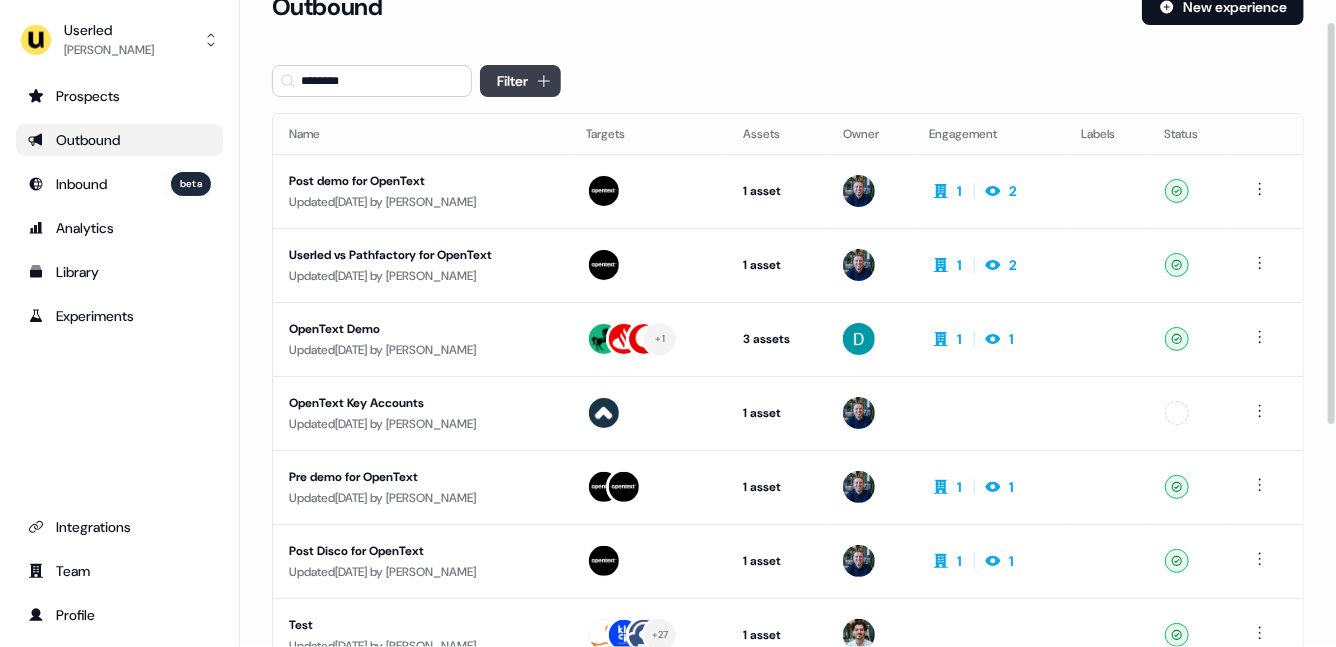 click on "For the best experience switch devices to a bigger screen. Go to Userled.io Userled David Cruickshank Prospects Outbound Inbound beta Analytics Library Experiments Integrations Team Profile Loading... Outbound New experience ******** Filter Name Targets Assets Owner Engagement Labels Status Post demo for OpenText Updated  5 days ago   by   James Johnson 1   asset Post-demo follow-up 1 2 Ready Userled vs Pathfactory for OpenText Updated  17 days ago   by   James Johnson 1   asset Outreach (Starter) 1 2 Ready OpenText Demo Updated  18 days ago   by   James Johnson + 1 3   assets Webinar, LinkedIn Square, Outreach (Starter) 1 1 Ready OpenText Key Accounts Updated  18 days ago   by   James Johnson 1   asset Outreach (Starter) Unconfigured Pre demo for OpenText Updated  19 days ago   by   James Johnson 1   asset Outreach (Starter) 1 1 Ready Post Disco for OpenText Updated  24 days ago   by   James Johnson 1   asset Post-demo follow-up 1 1 Ready Test Updated  3 months ago   by   Tristan Saunders + 27 1" at bounding box center (668, 323) 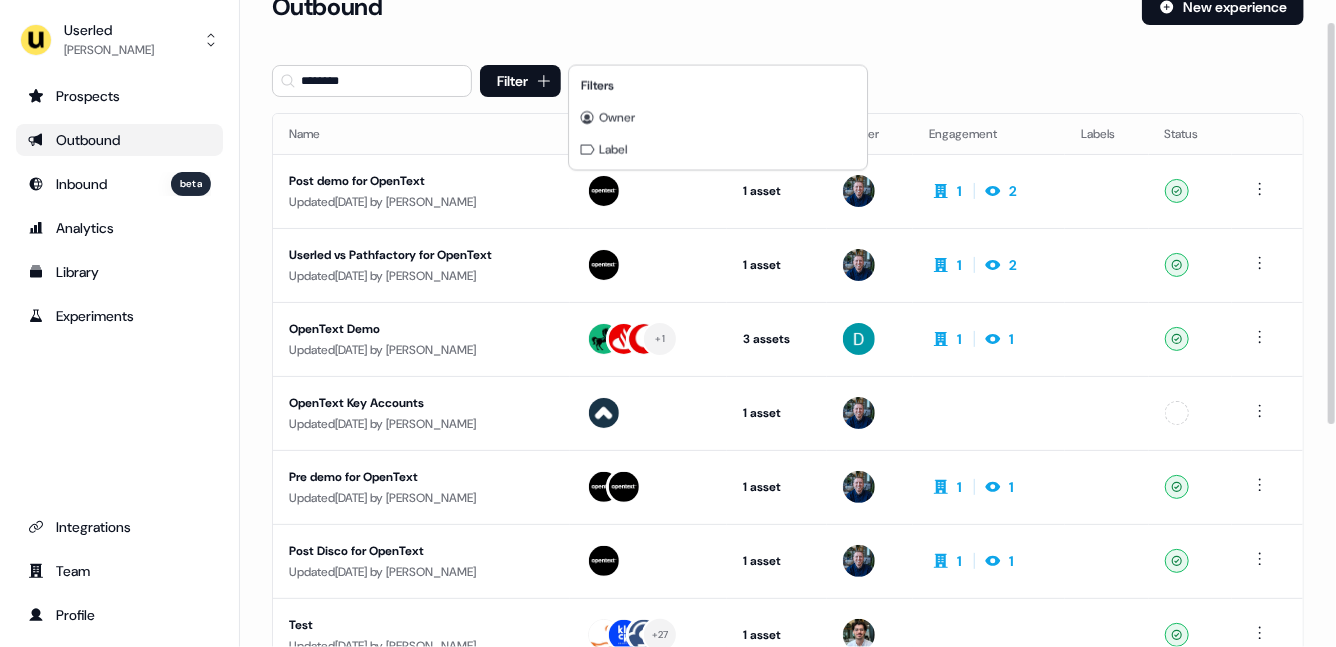 click on "For the best experience switch devices to a bigger screen. Go to Userled.io Userled David Cruickshank Prospects Outbound Inbound beta Analytics Library Experiments Integrations Team Profile Loading... Outbound New experience ******** Filter Name Targets Assets Owner Engagement Labels Status Post demo for OpenText Updated  5 days ago   by   James Johnson 1   asset Post-demo follow-up 1 2 Ready Userled vs Pathfactory for OpenText Updated  17 days ago   by   James Johnson 1   asset Outreach (Starter) 1 2 Ready OpenText Demo Updated  18 days ago   by   James Johnson + 1 3   assets Webinar, LinkedIn Square, Outreach (Starter) 1 1 Ready OpenText Key Accounts Updated  18 days ago   by   James Johnson 1   asset Outreach (Starter) Unconfigured Pre demo for OpenText Updated  19 days ago   by   James Johnson 1   asset Outreach (Starter) 1 1 Ready Post Disco for OpenText Updated  24 days ago   by   James Johnson 1   asset Post-demo follow-up 1 1 Ready Test Updated  3 months ago   by   Tristan Saunders + 27 1" at bounding box center (668, 323) 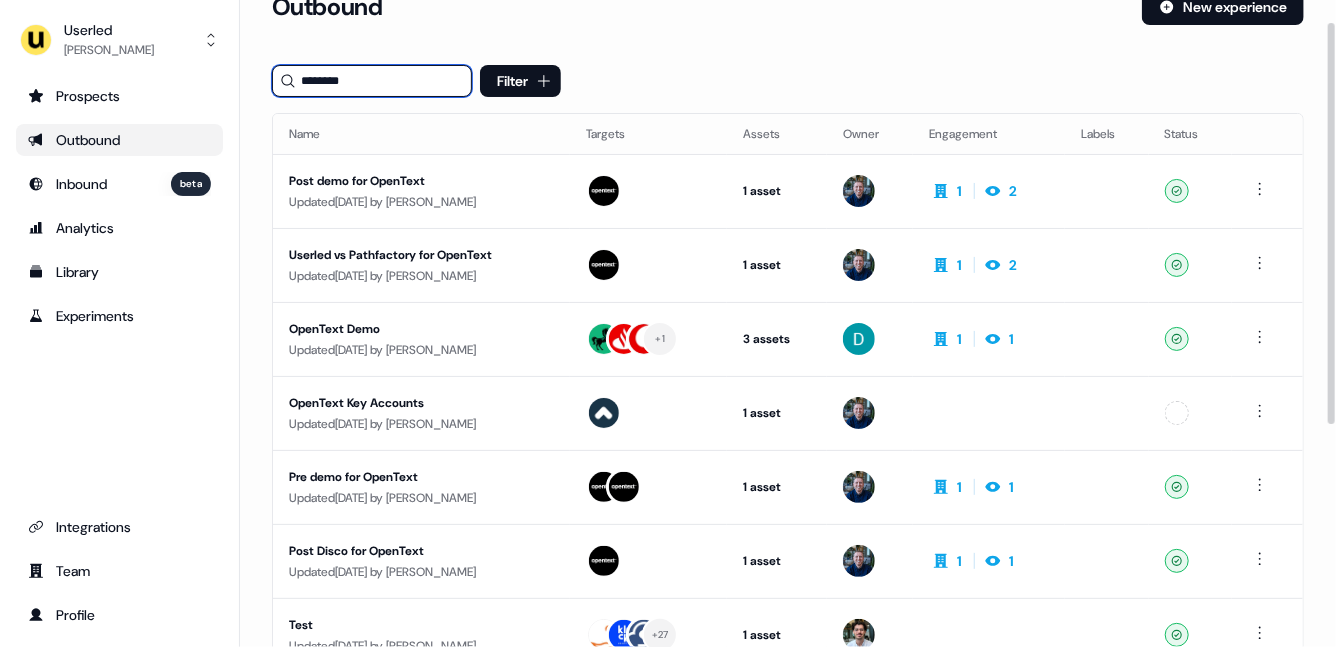 drag, startPoint x: 400, startPoint y: 89, endPoint x: 276, endPoint y: 89, distance: 124 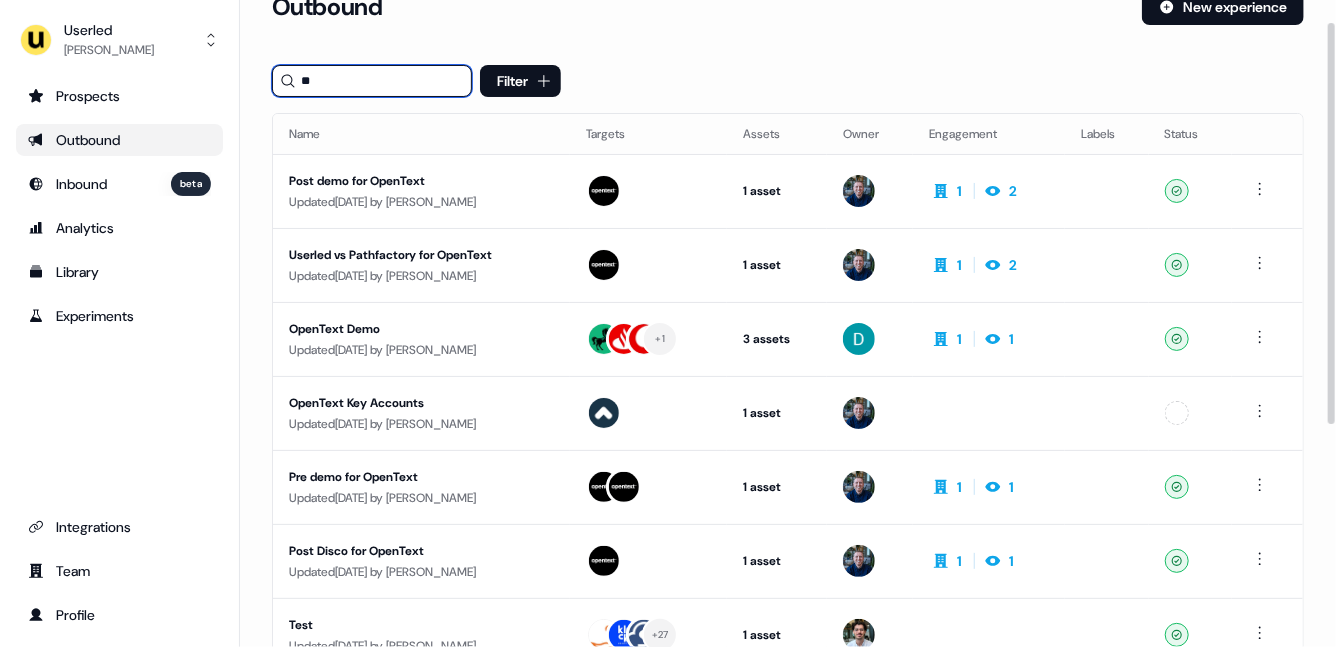 type on "*" 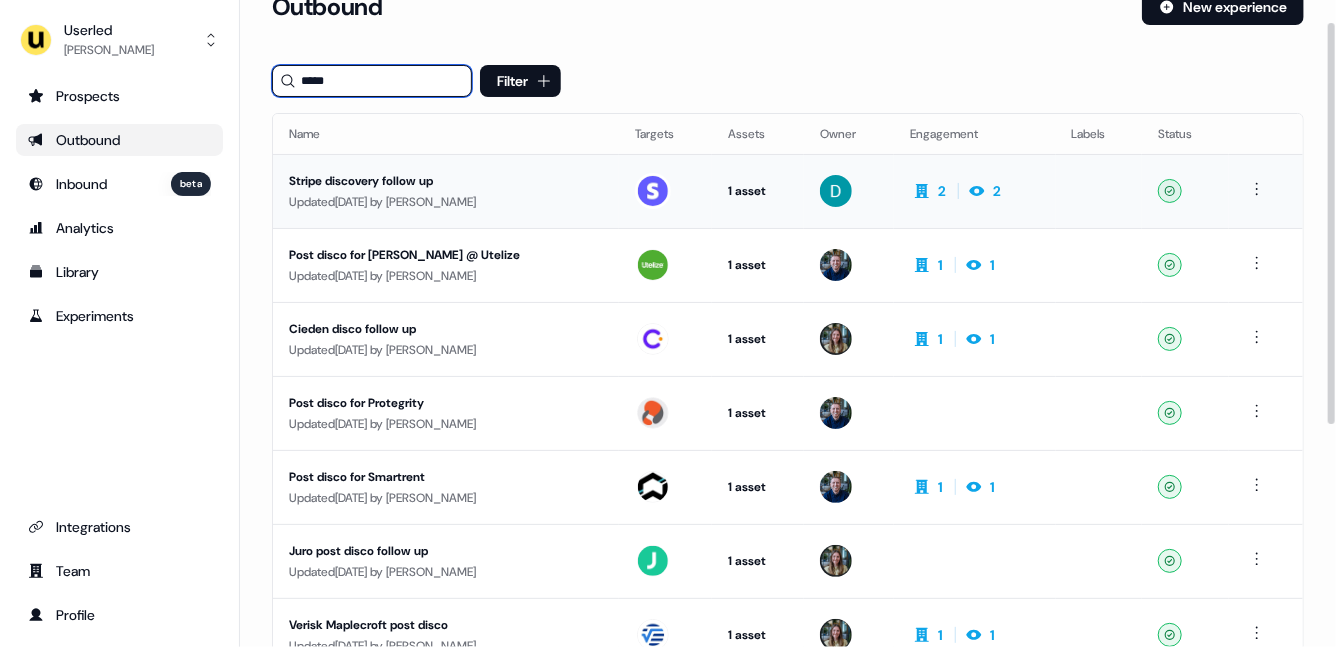 type on "*****" 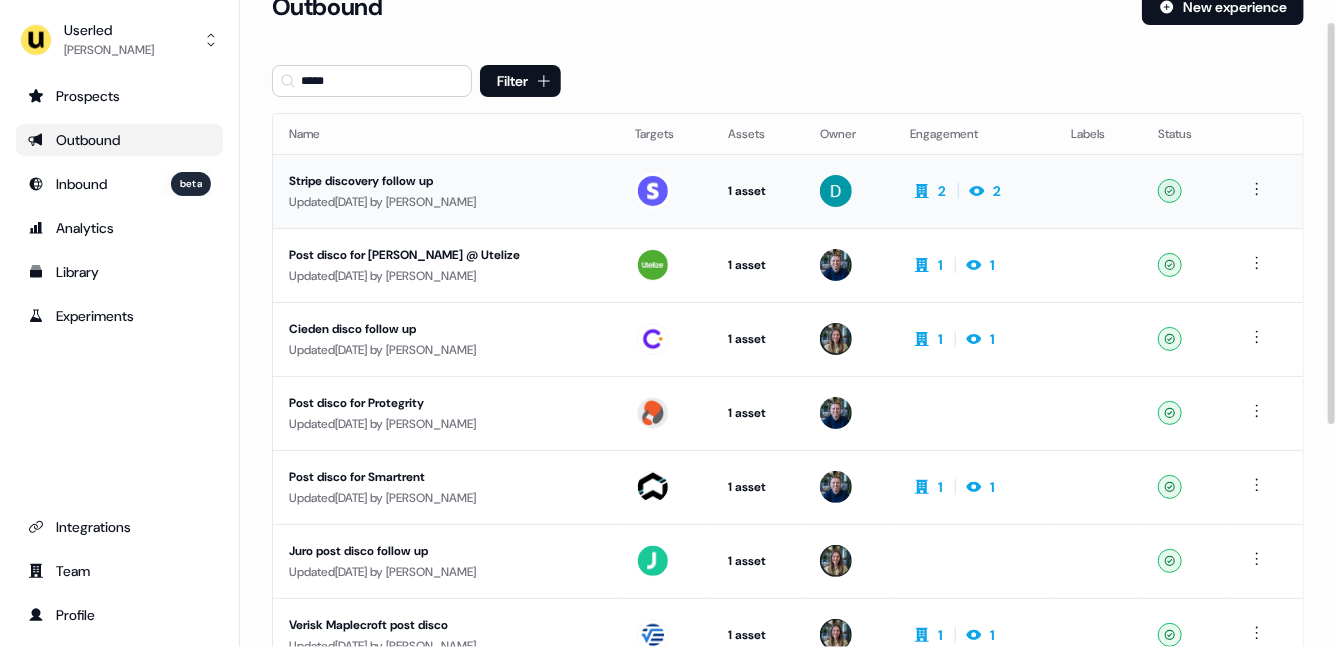 click on "Stripe discovery follow up" at bounding box center [446, 181] 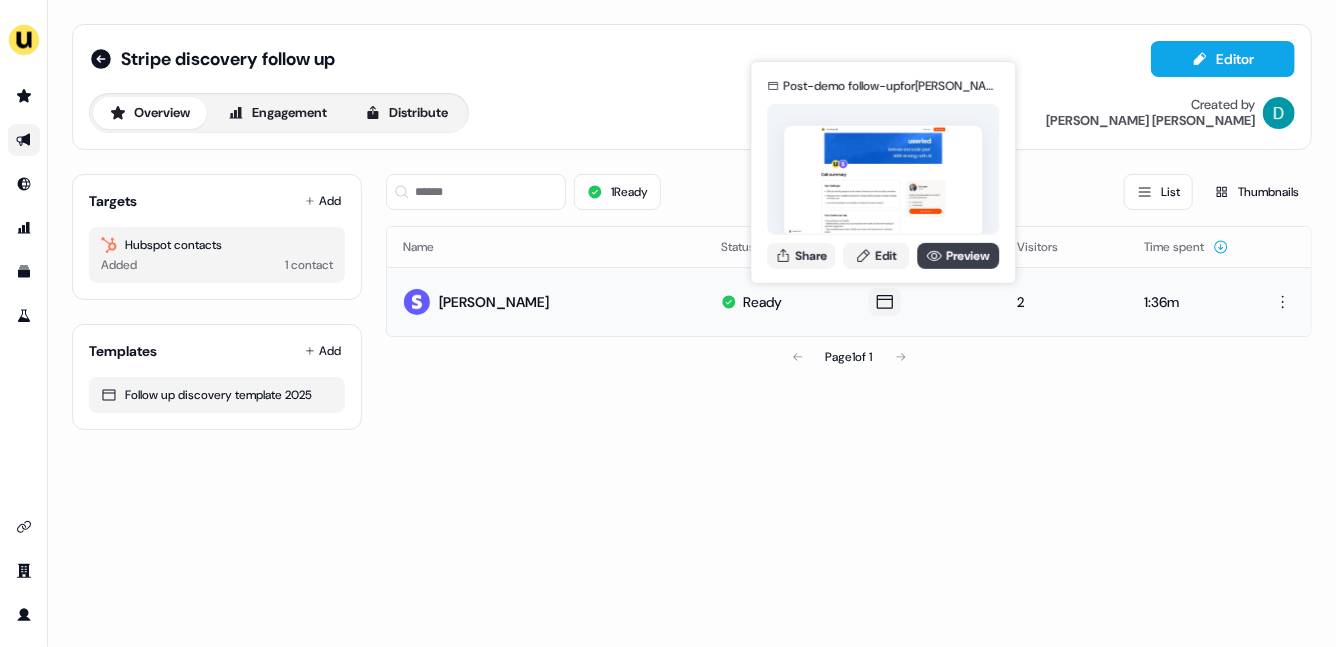 click on "Preview" at bounding box center (958, 255) 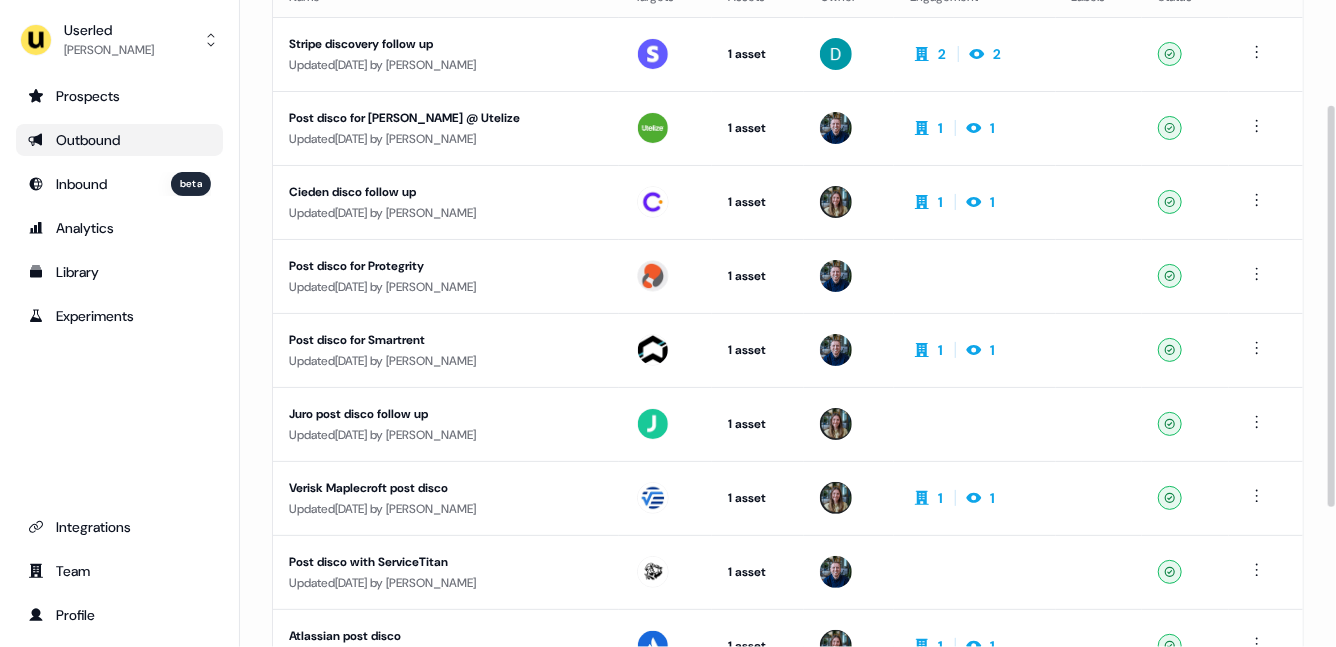 scroll, scrollTop: 173, scrollLeft: 0, axis: vertical 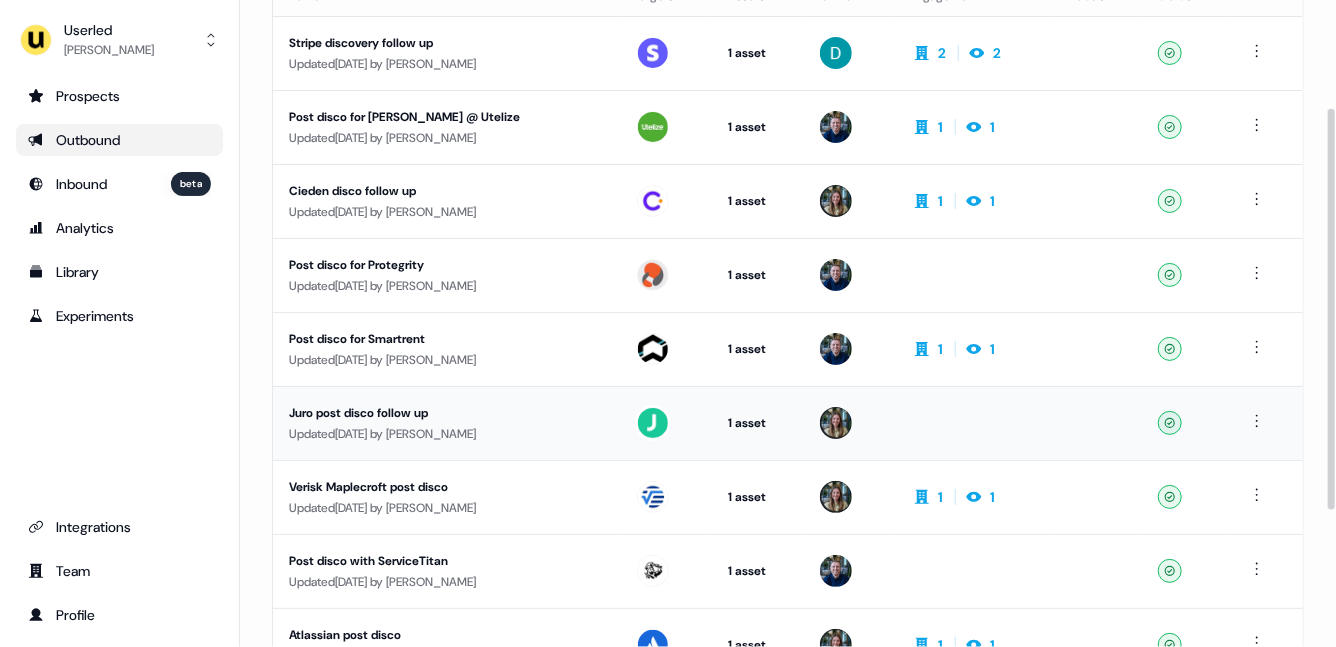 click on "Juro post disco follow up Updated  13 days ago   by   Charlotte Stone" at bounding box center (446, 423) 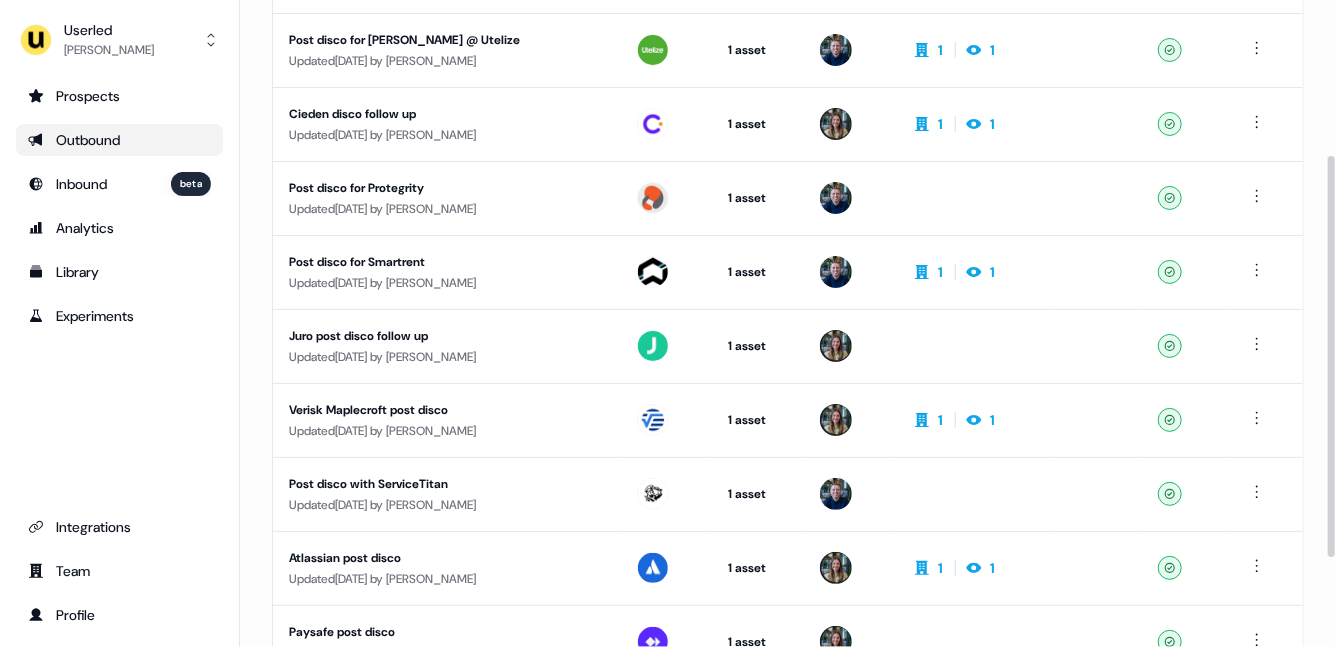 scroll, scrollTop: 254, scrollLeft: 0, axis: vertical 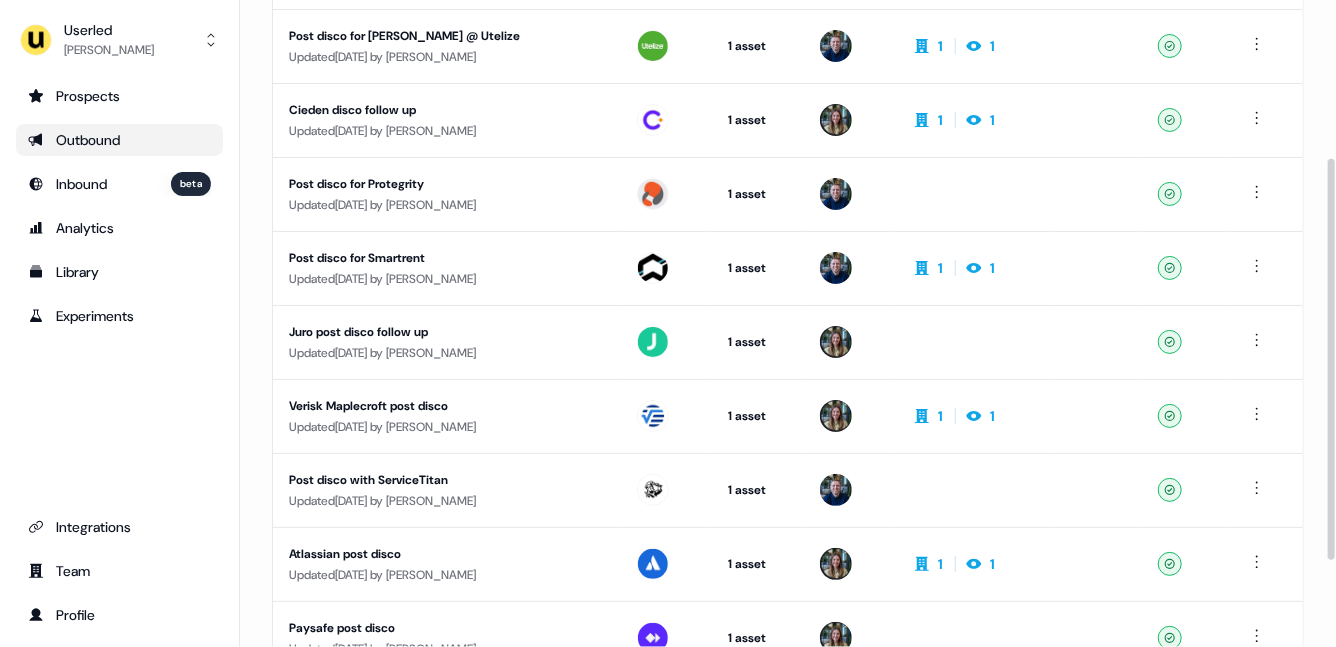 click on "Updated  19 days ago   by   James Johnson" at bounding box center [446, 501] 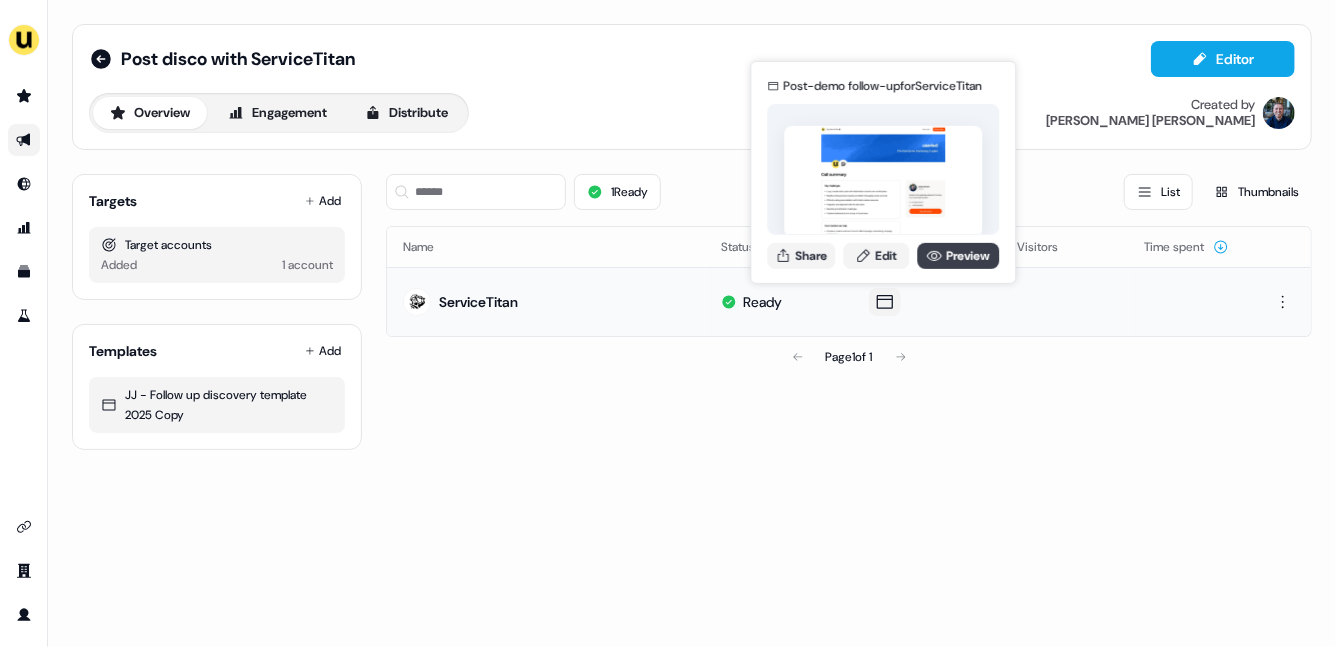 click 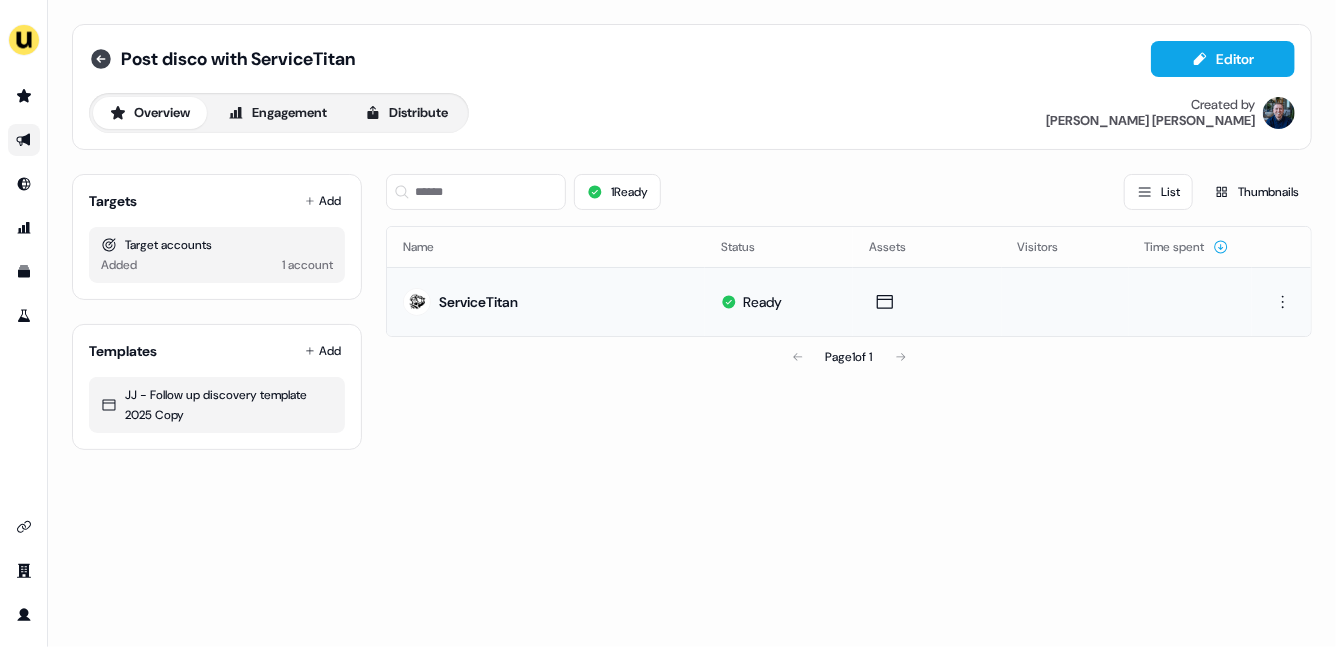 click 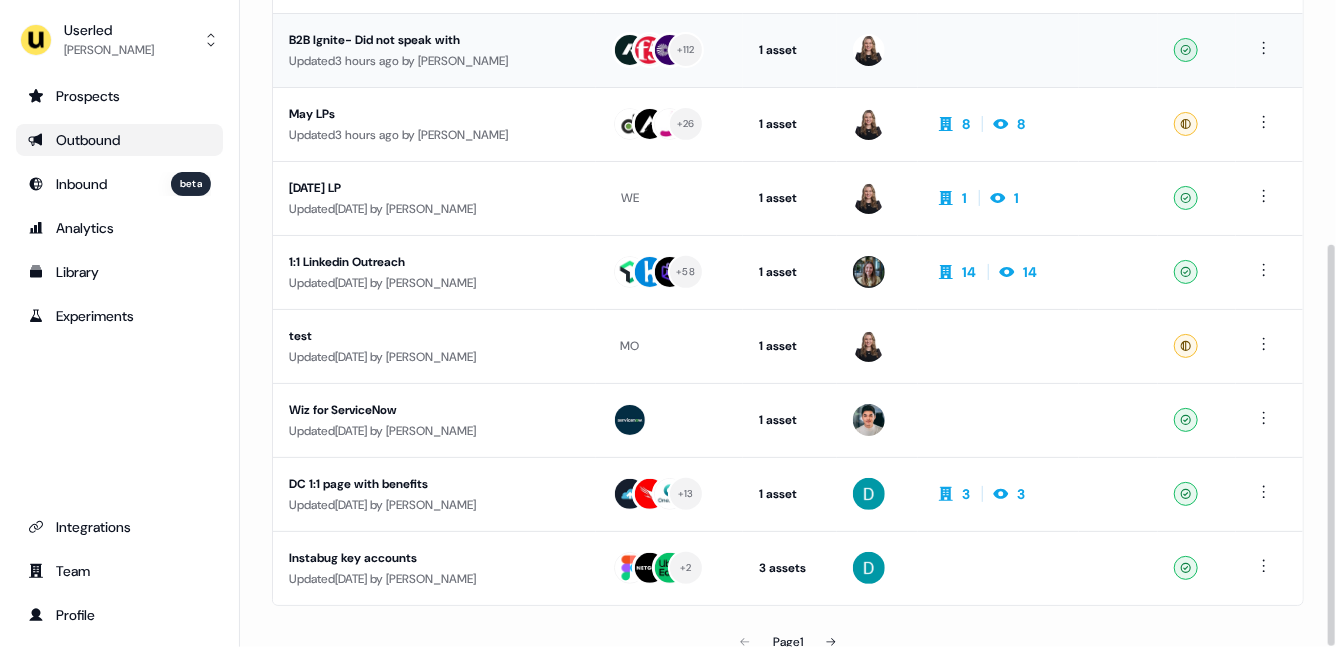 scroll, scrollTop: 393, scrollLeft: 0, axis: vertical 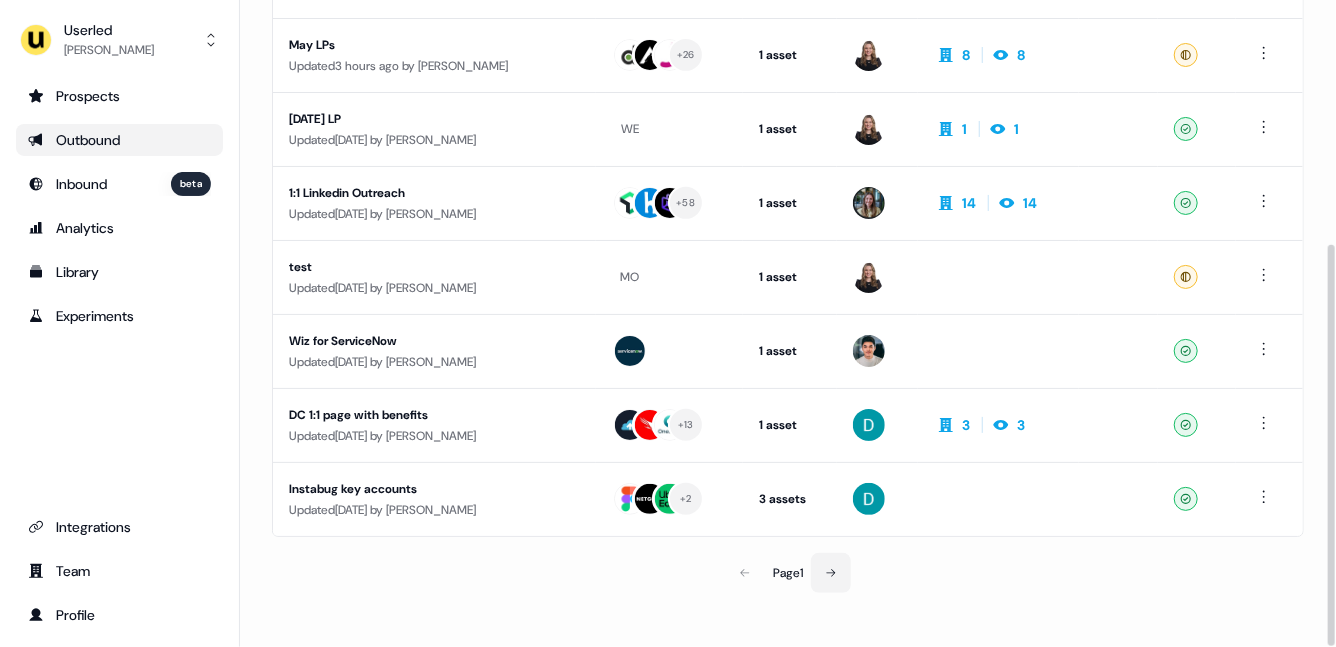 click at bounding box center (831, 573) 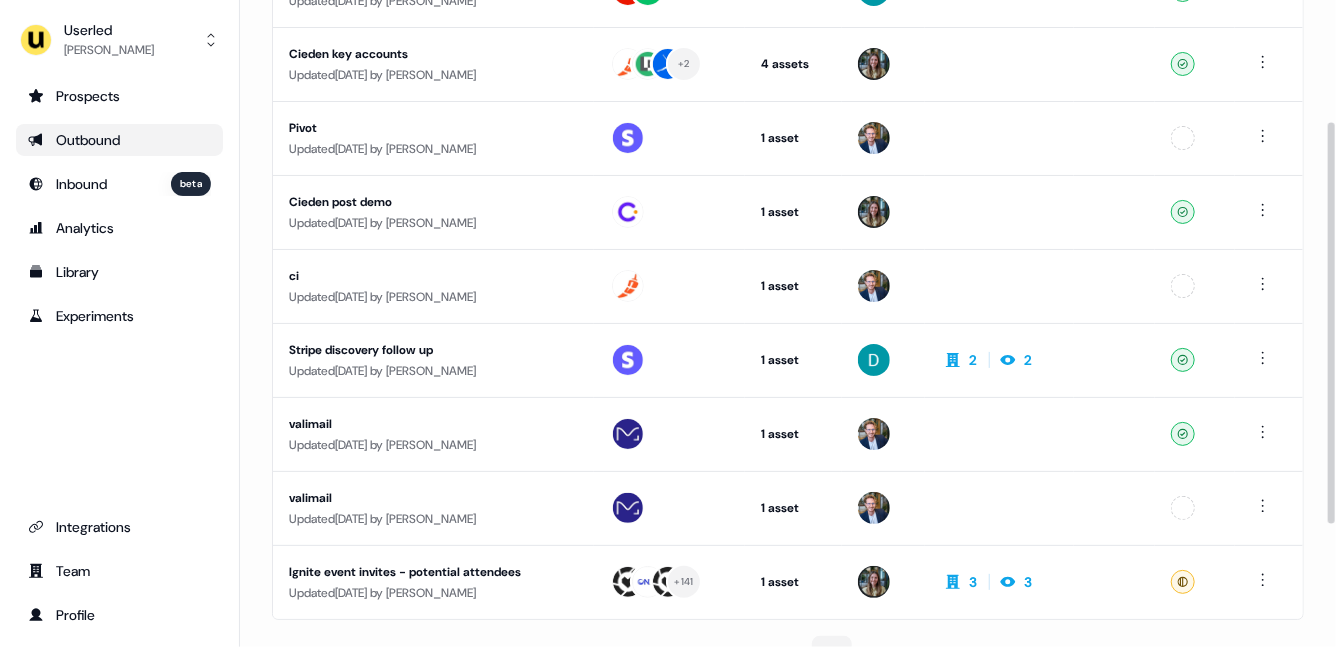 scroll, scrollTop: 155, scrollLeft: 0, axis: vertical 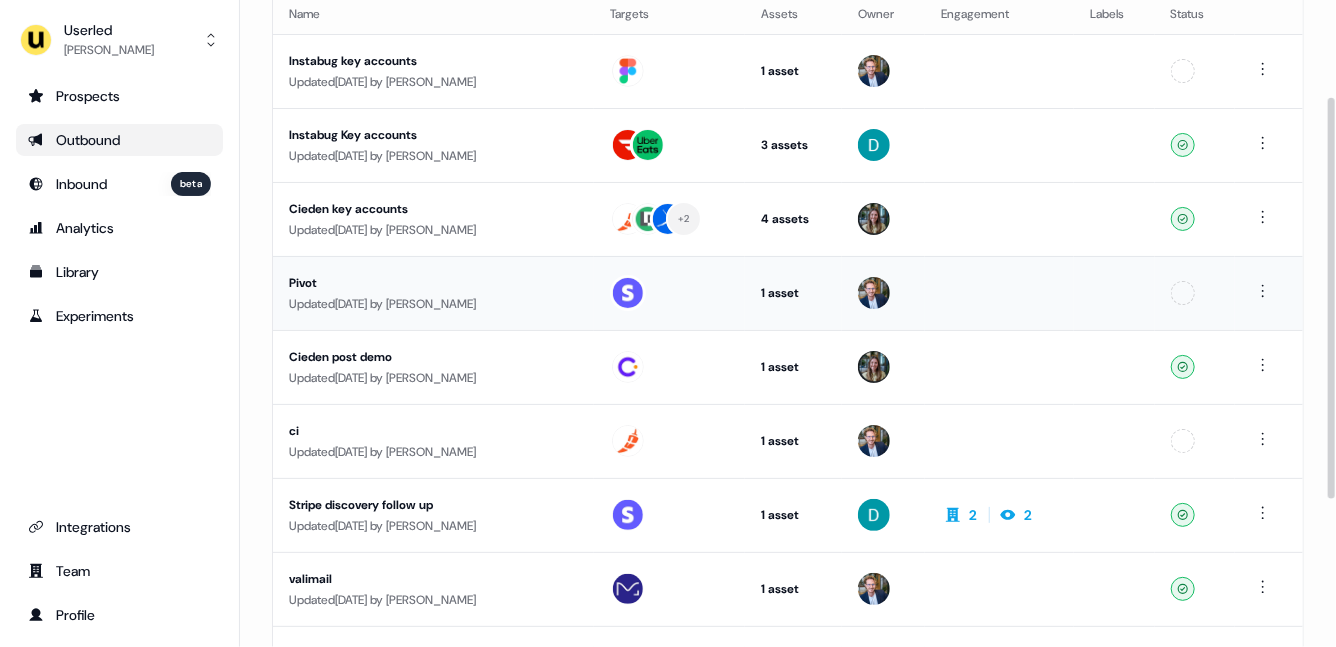 click on "Updated  4 days ago   by   Yann Sarfati" at bounding box center (433, 304) 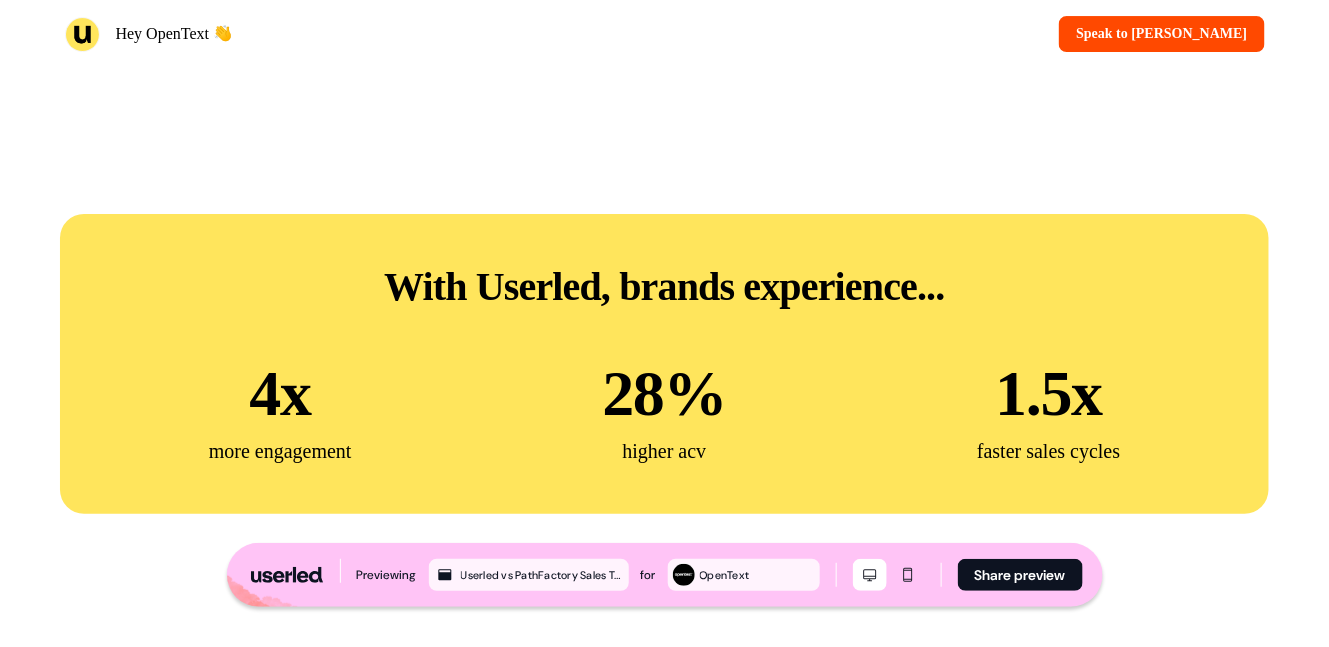 scroll, scrollTop: 4781, scrollLeft: 0, axis: vertical 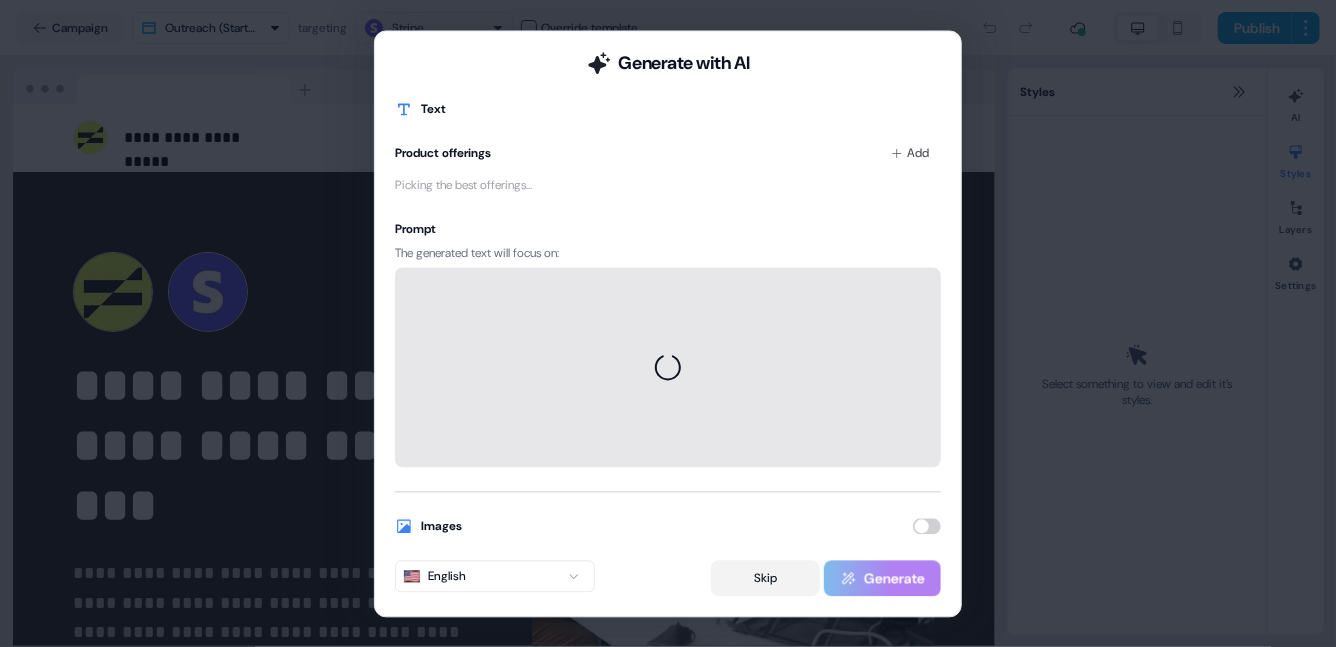 click on "Skip" at bounding box center [765, 578] 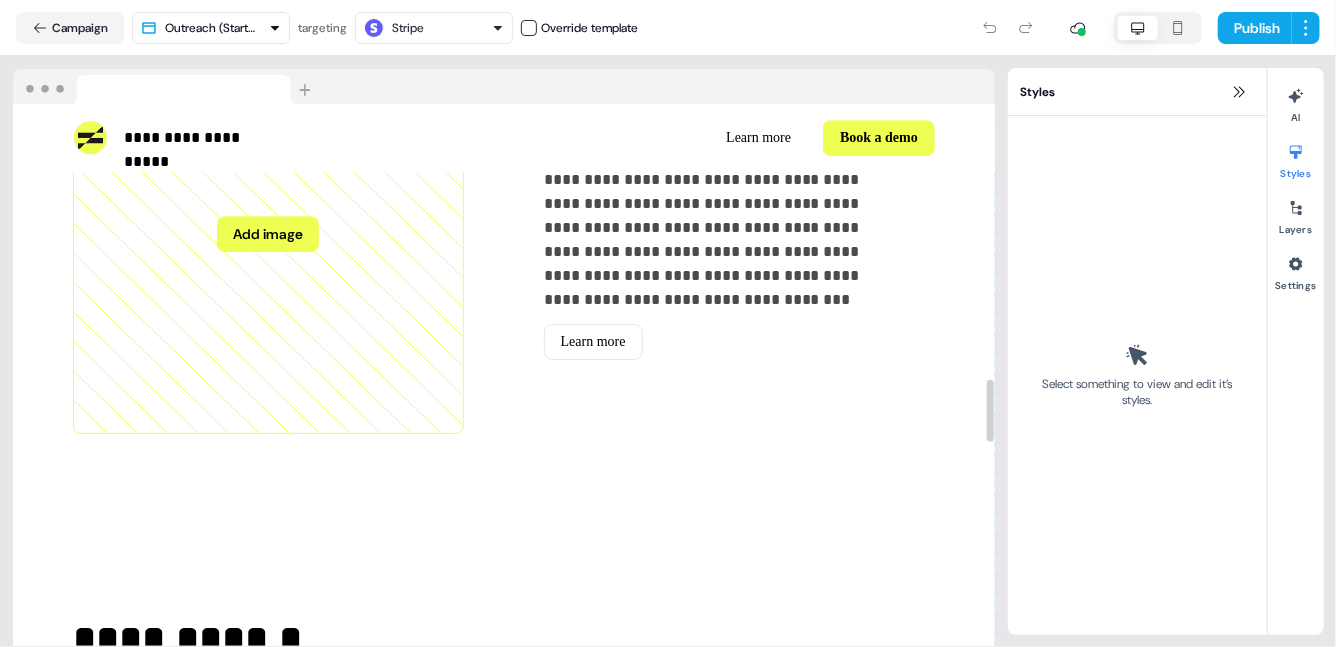 scroll, scrollTop: 3317, scrollLeft: 0, axis: vertical 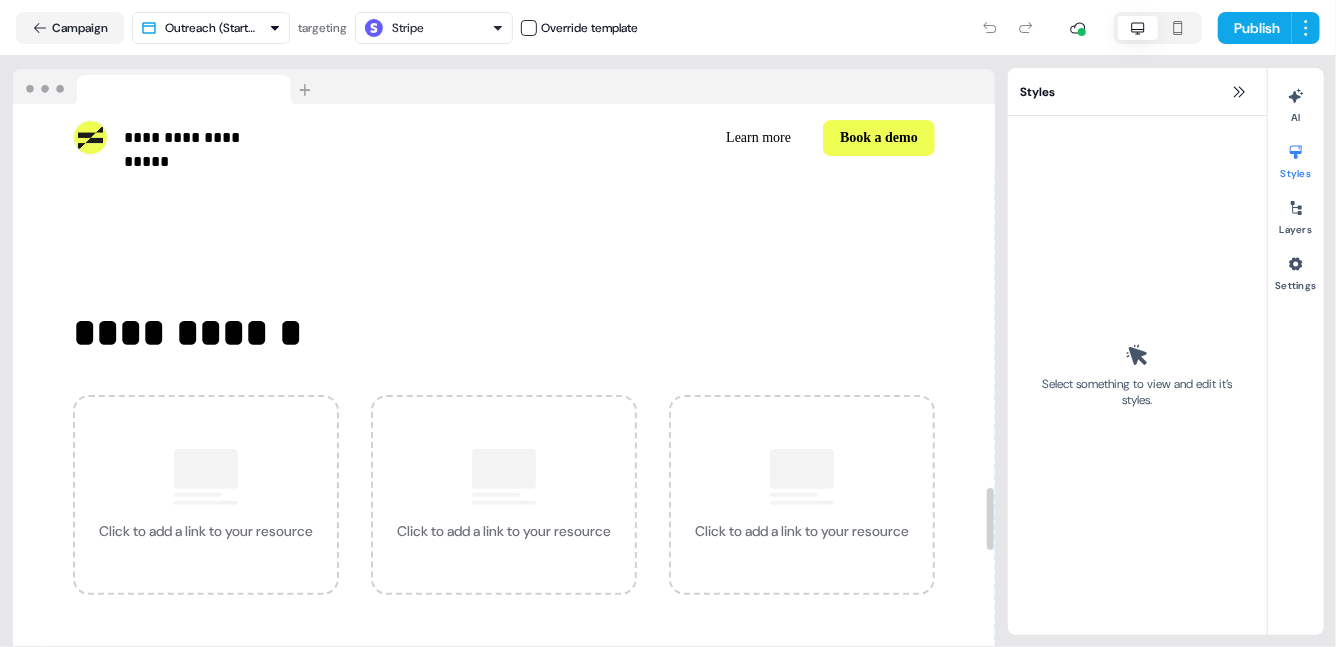 click on "Campaign Outreach (Starter) targeting Stripe Override template Publish" at bounding box center [668, 28] 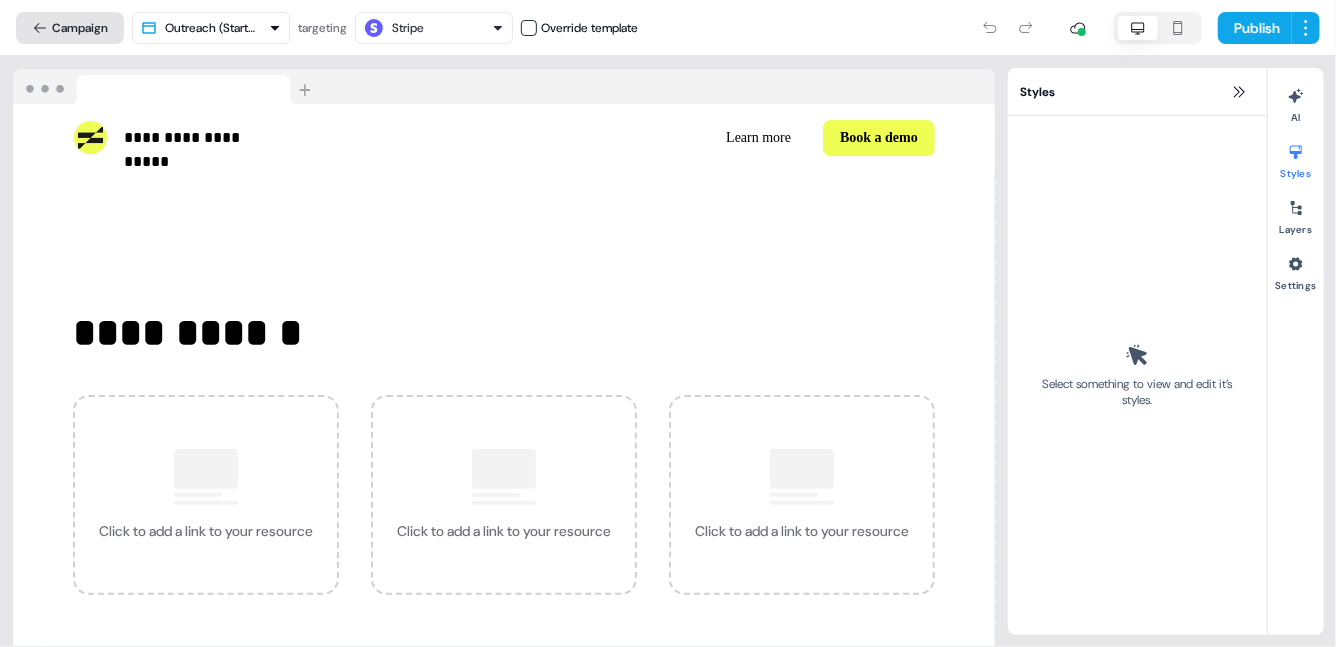 click on "Campaign" at bounding box center [70, 28] 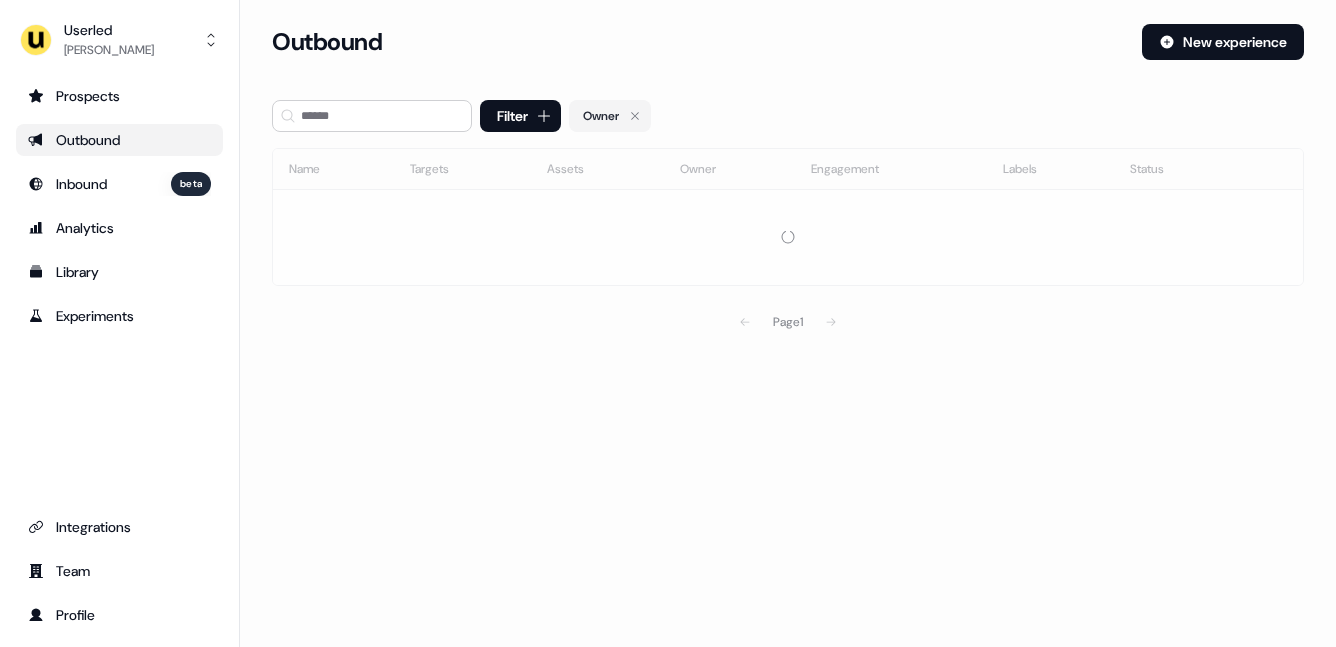 scroll, scrollTop: 0, scrollLeft: 0, axis: both 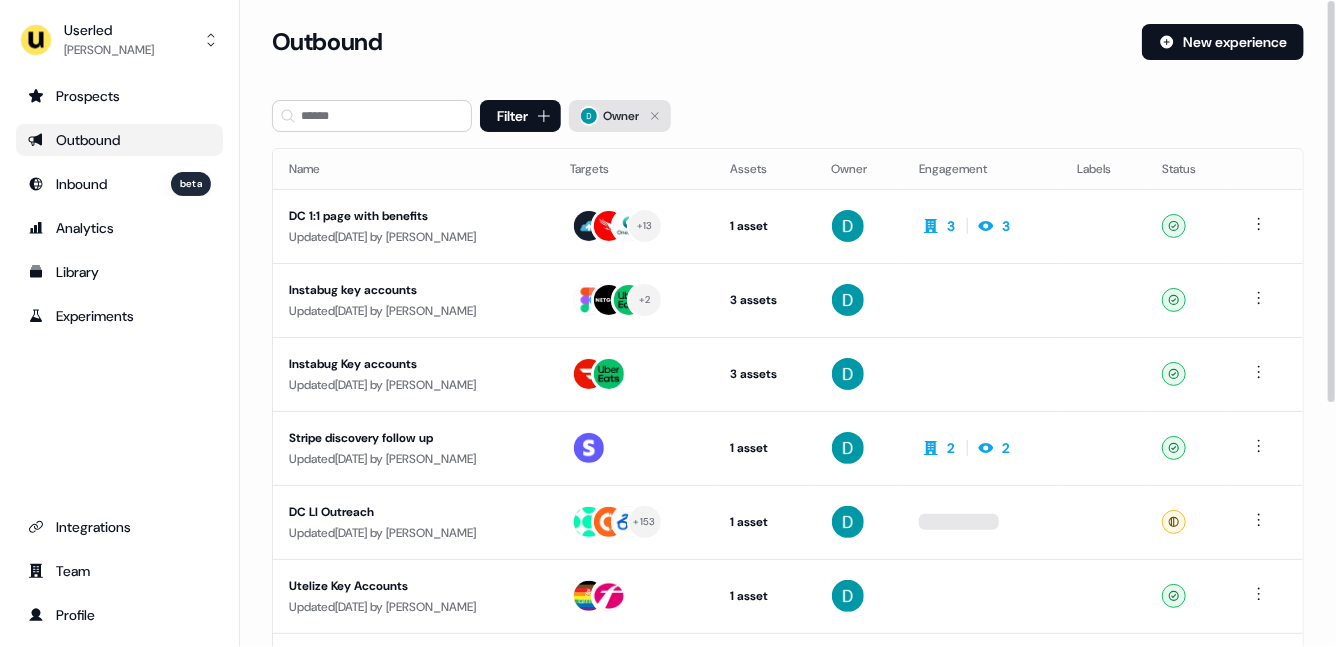 click 